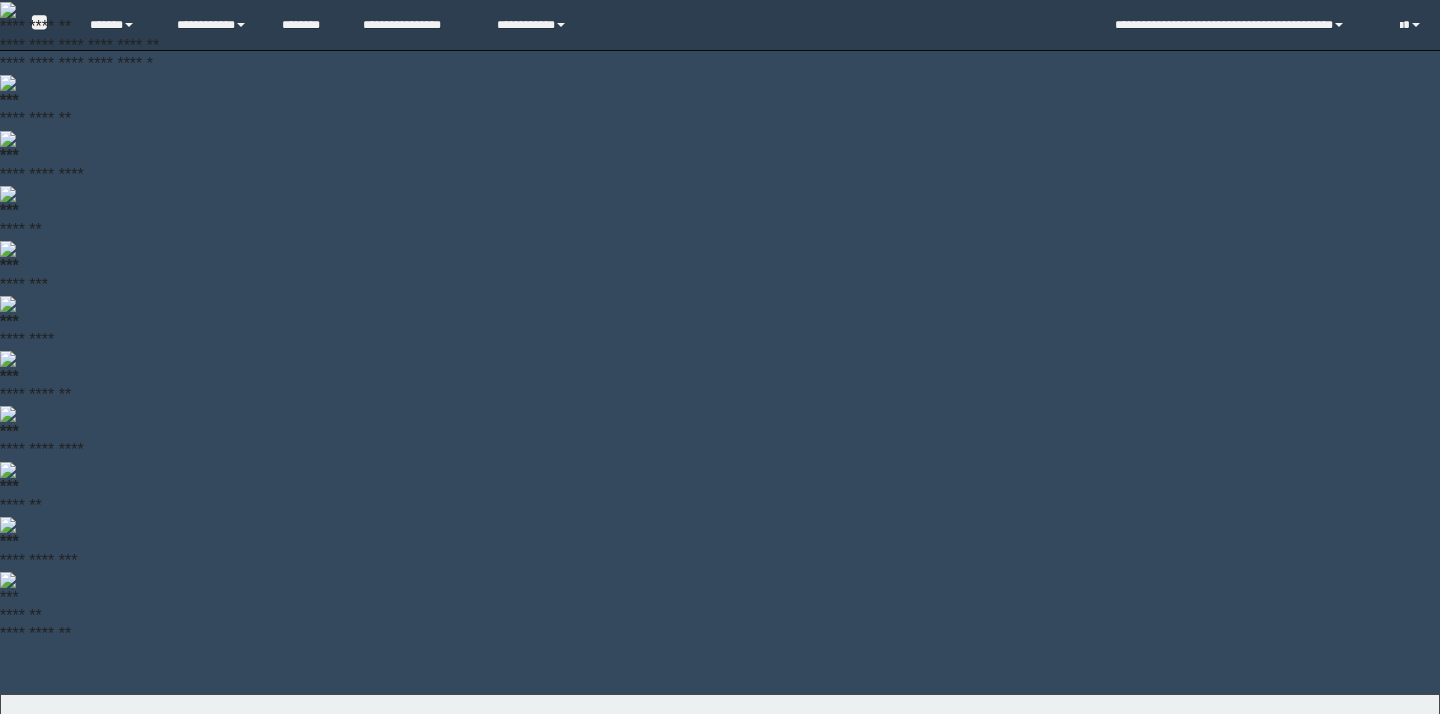 scroll, scrollTop: 0, scrollLeft: 0, axis: both 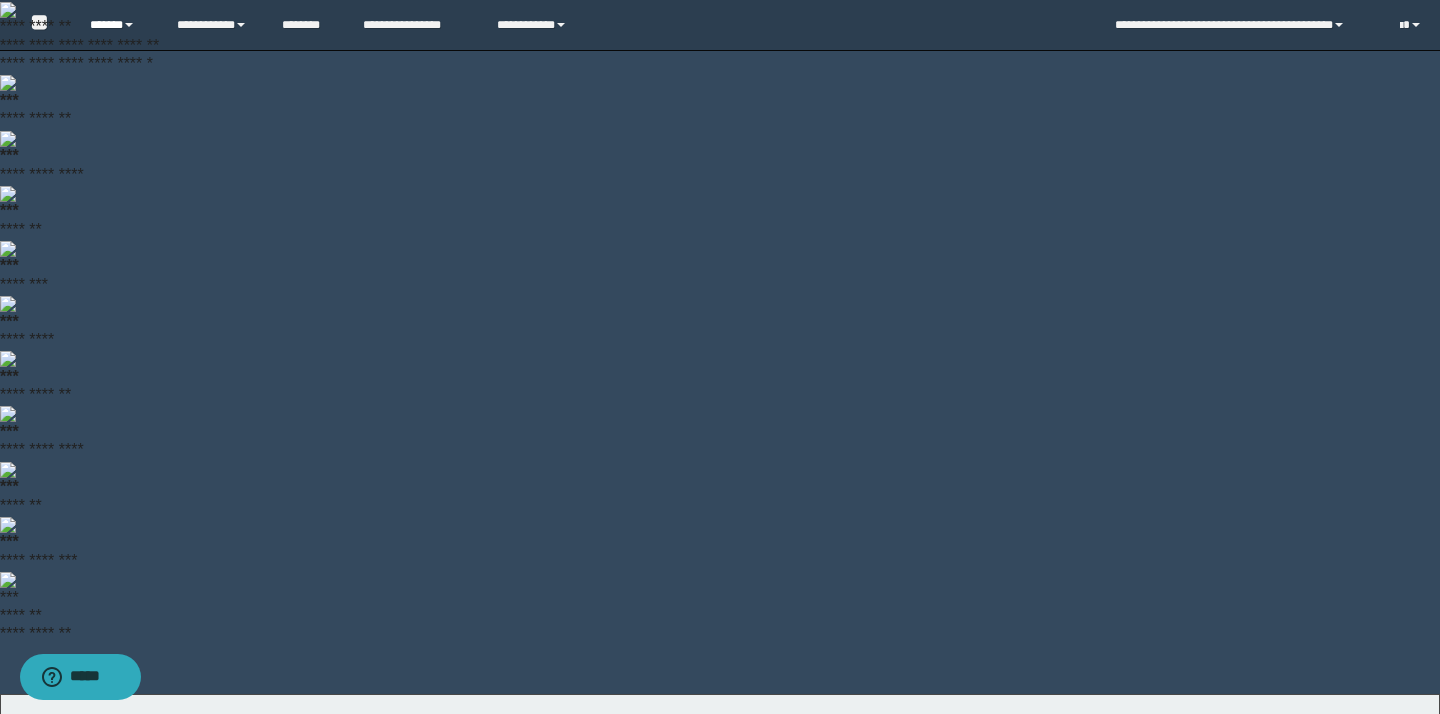 click on "******" at bounding box center (118, 25) 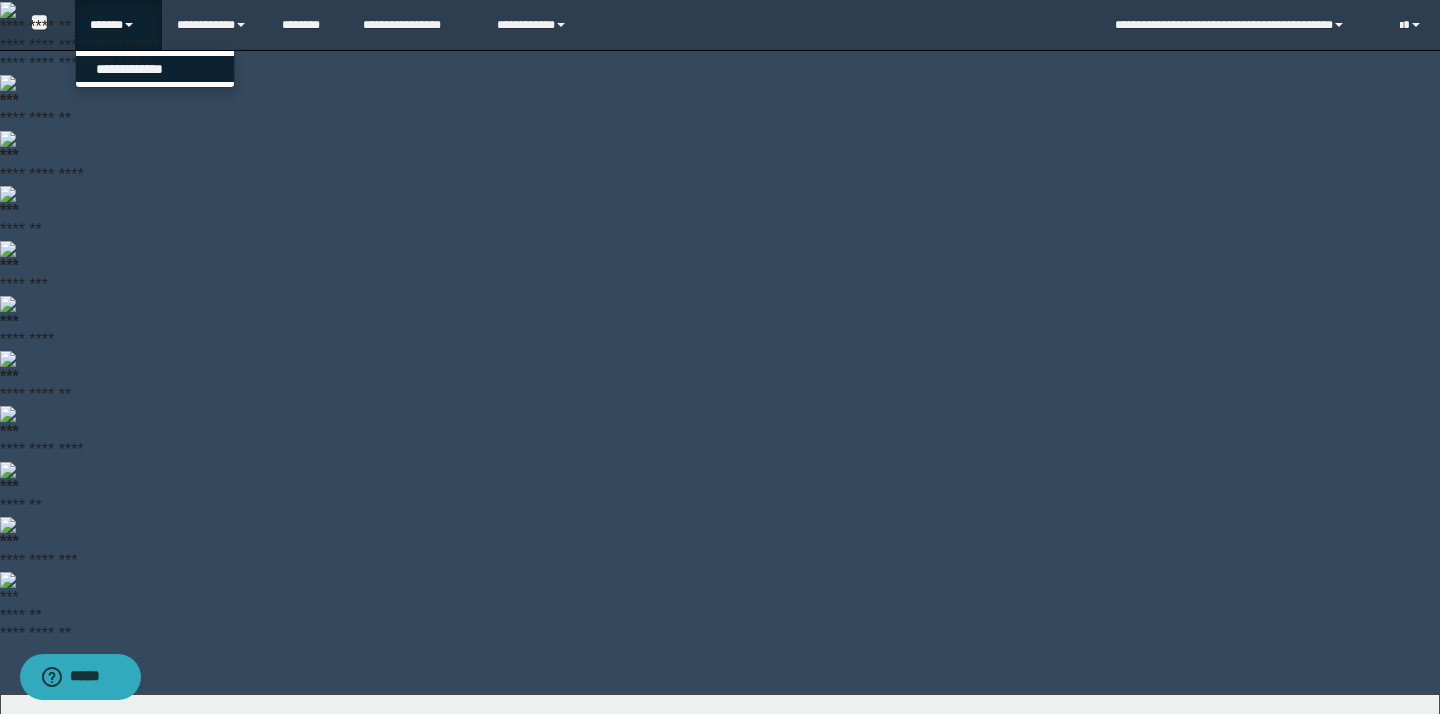 drag, startPoint x: 168, startPoint y: 72, endPoint x: 173, endPoint y: 84, distance: 13 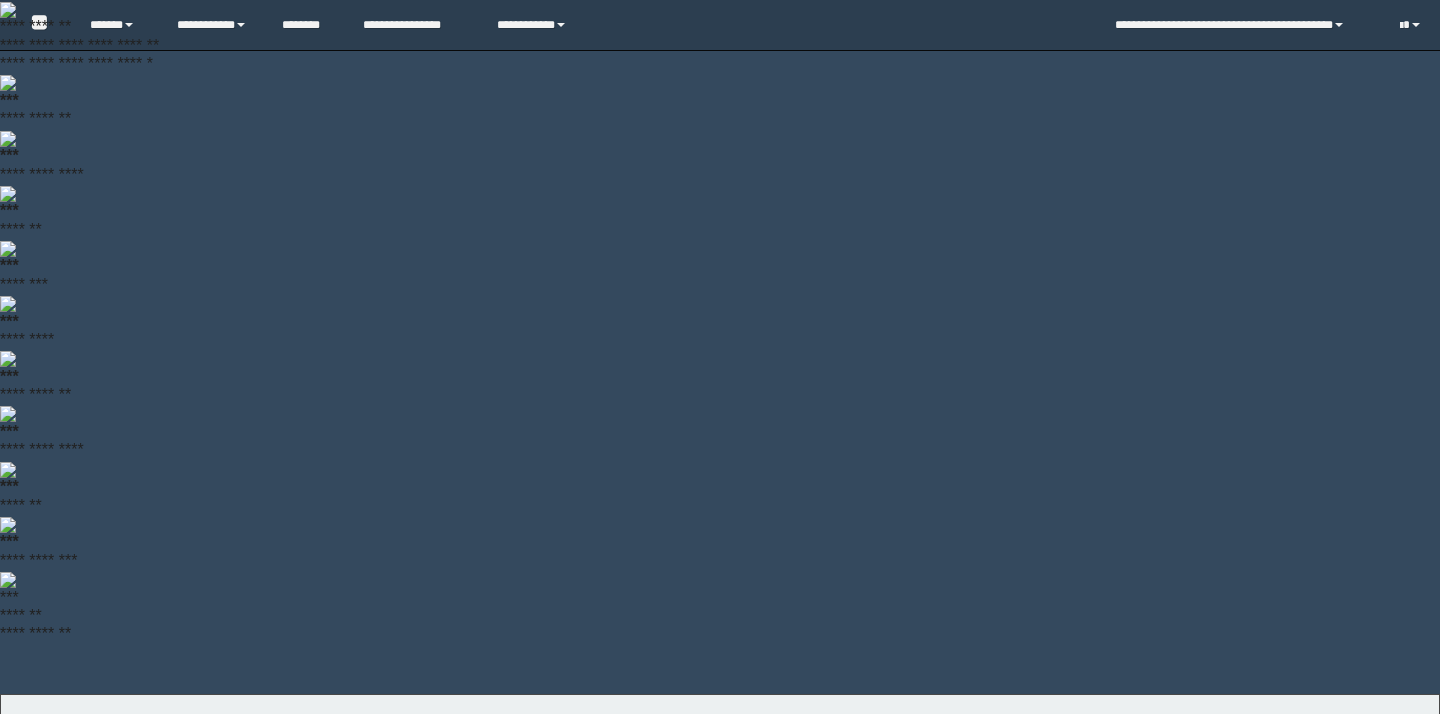 scroll, scrollTop: 0, scrollLeft: 0, axis: both 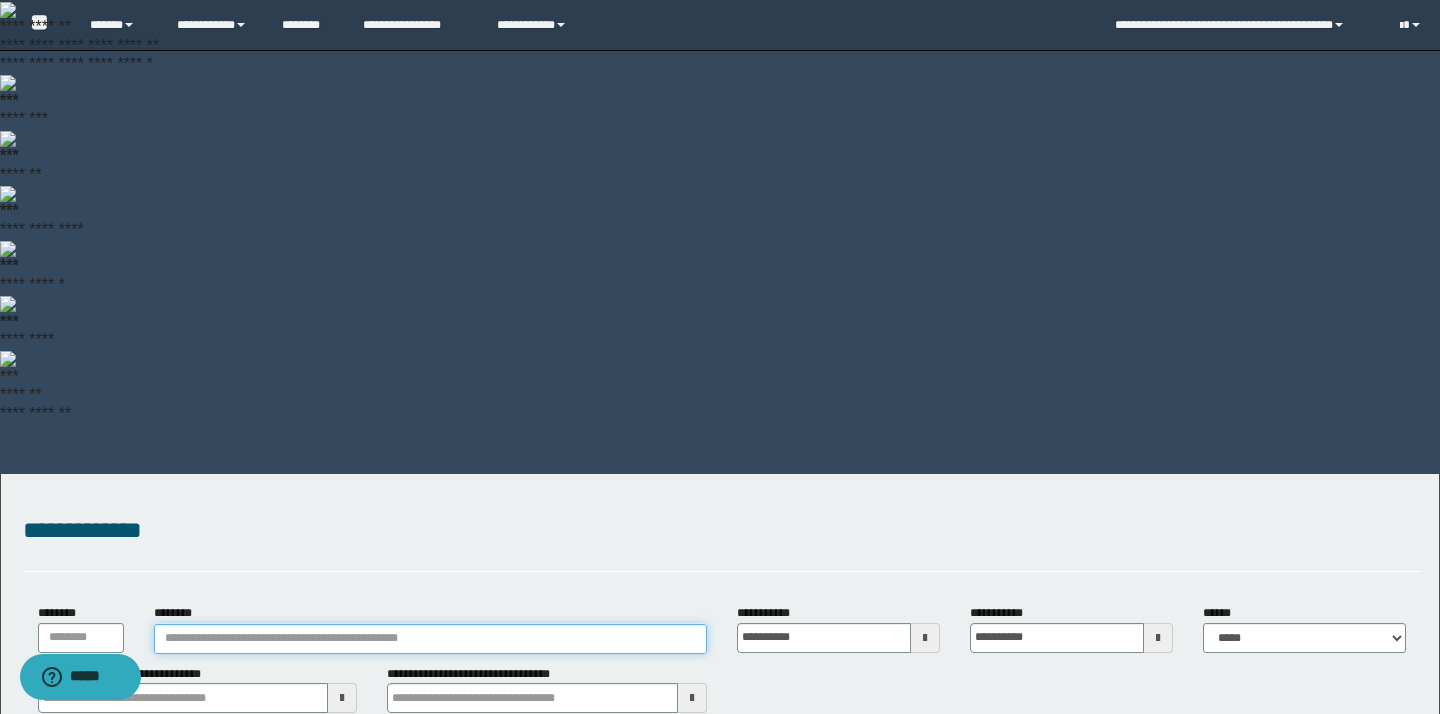 paste on "**********" 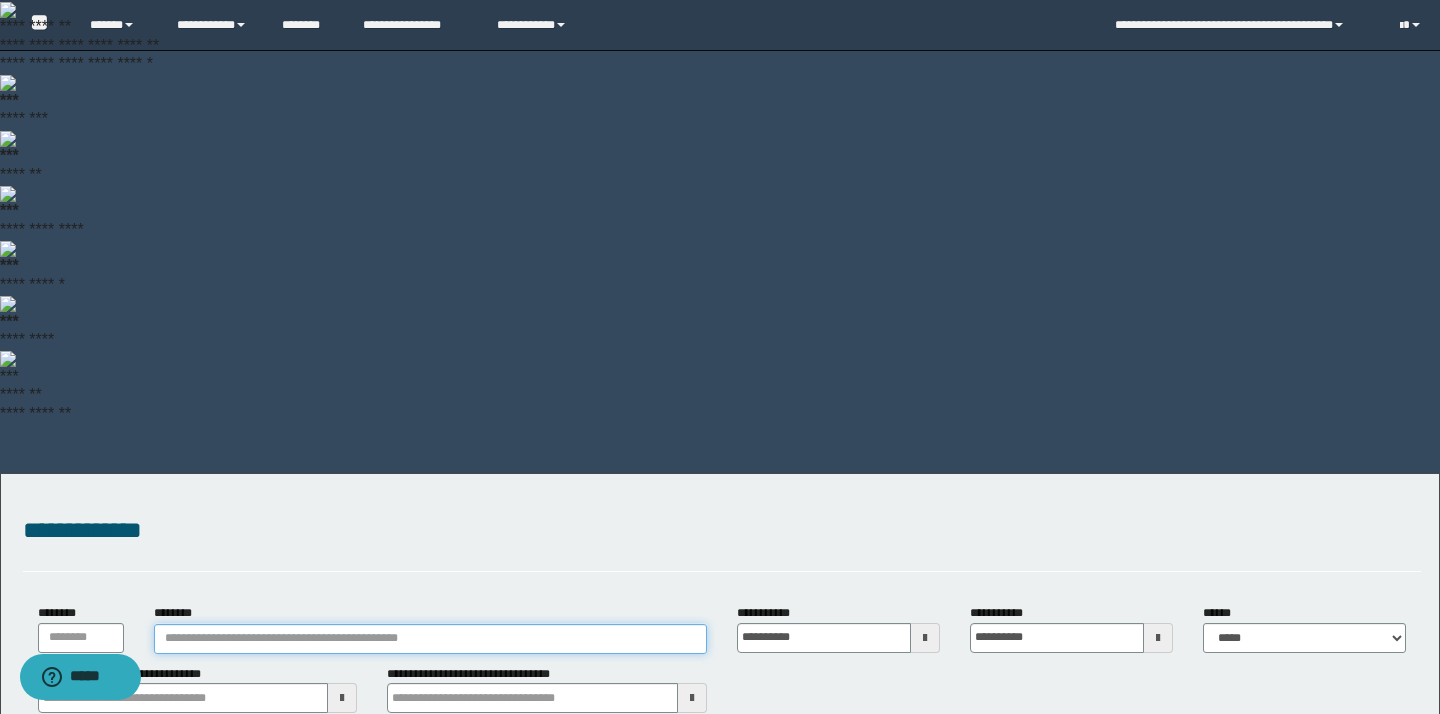 type on "**********" 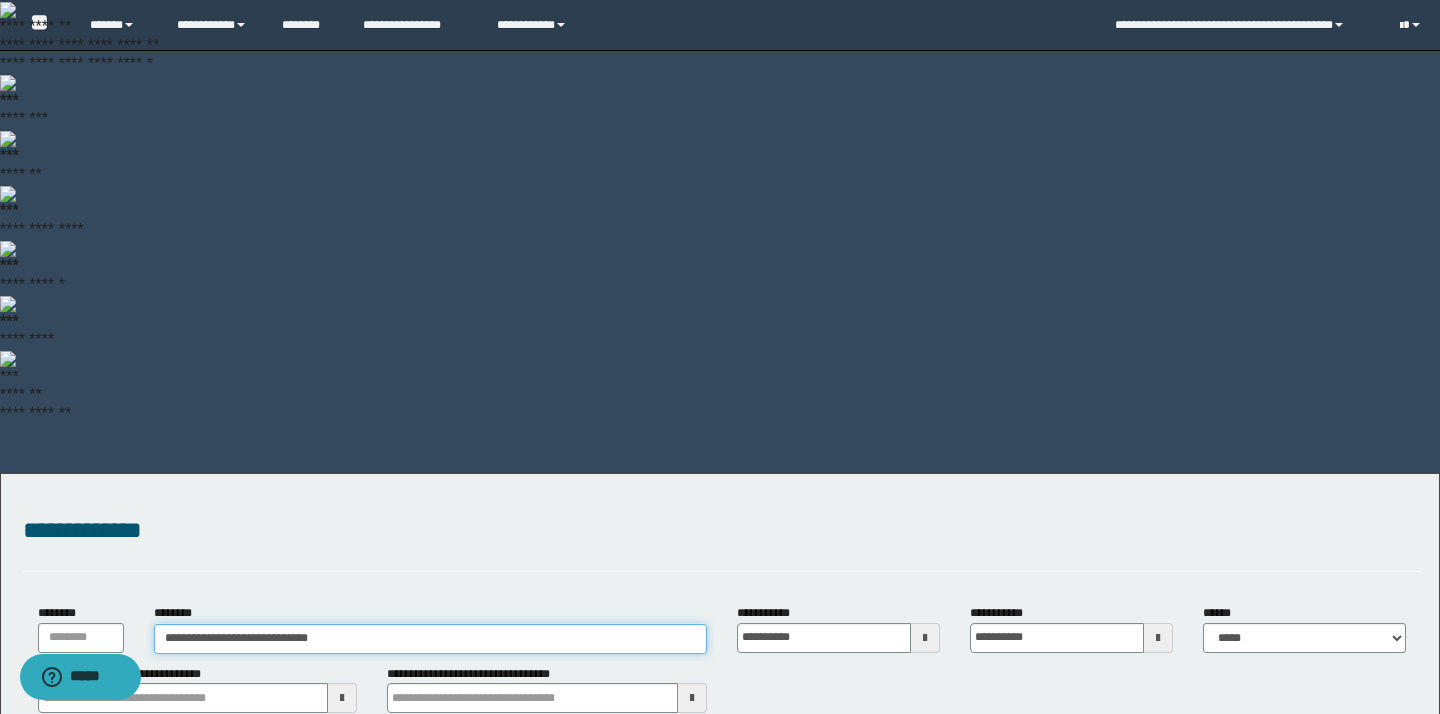 type on "**********" 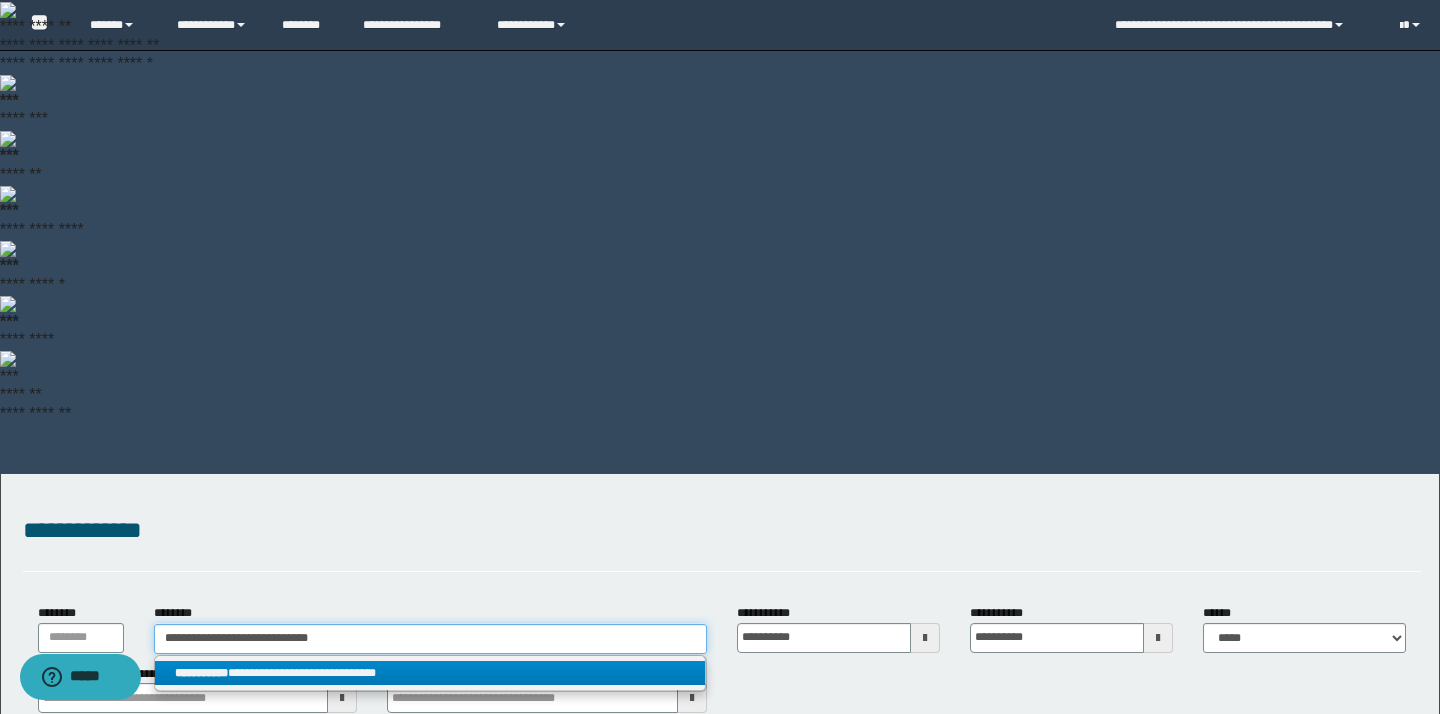 type on "**********" 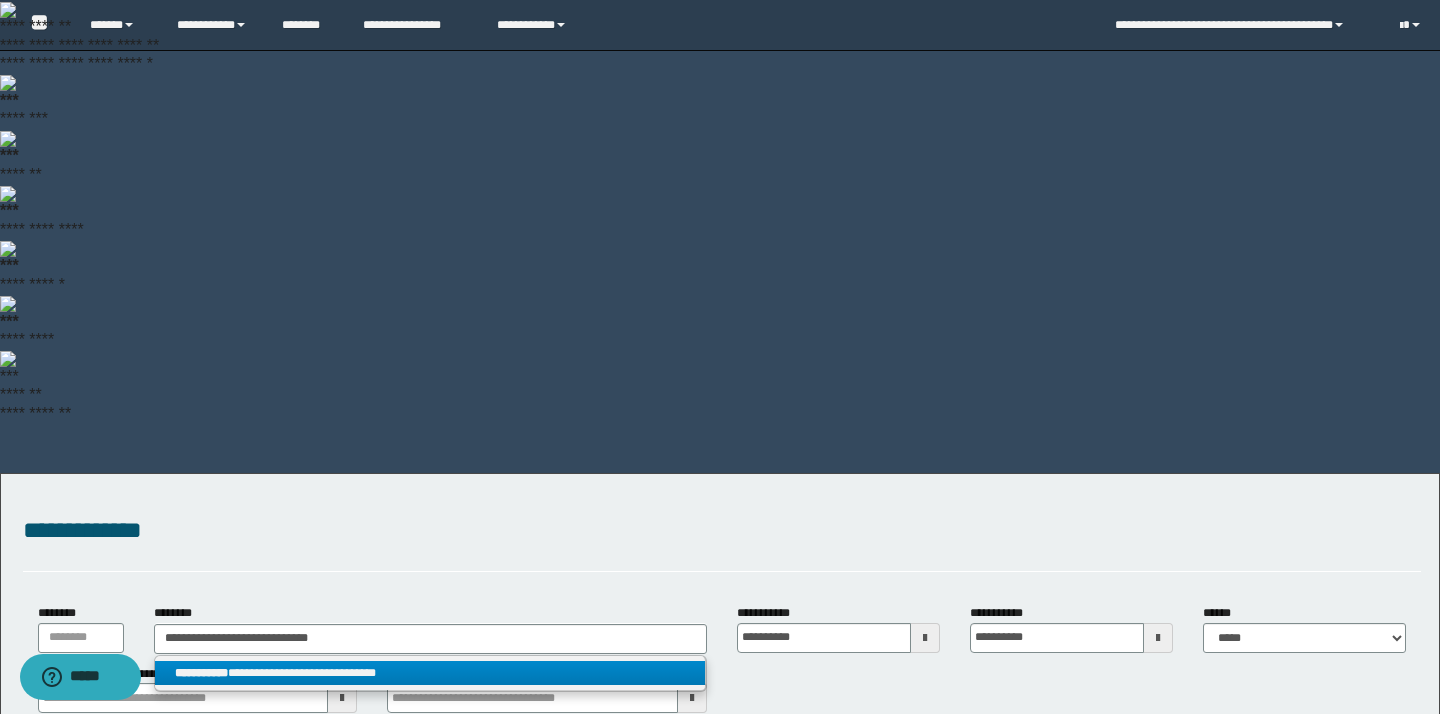 click on "**********" at bounding box center (430, 673) 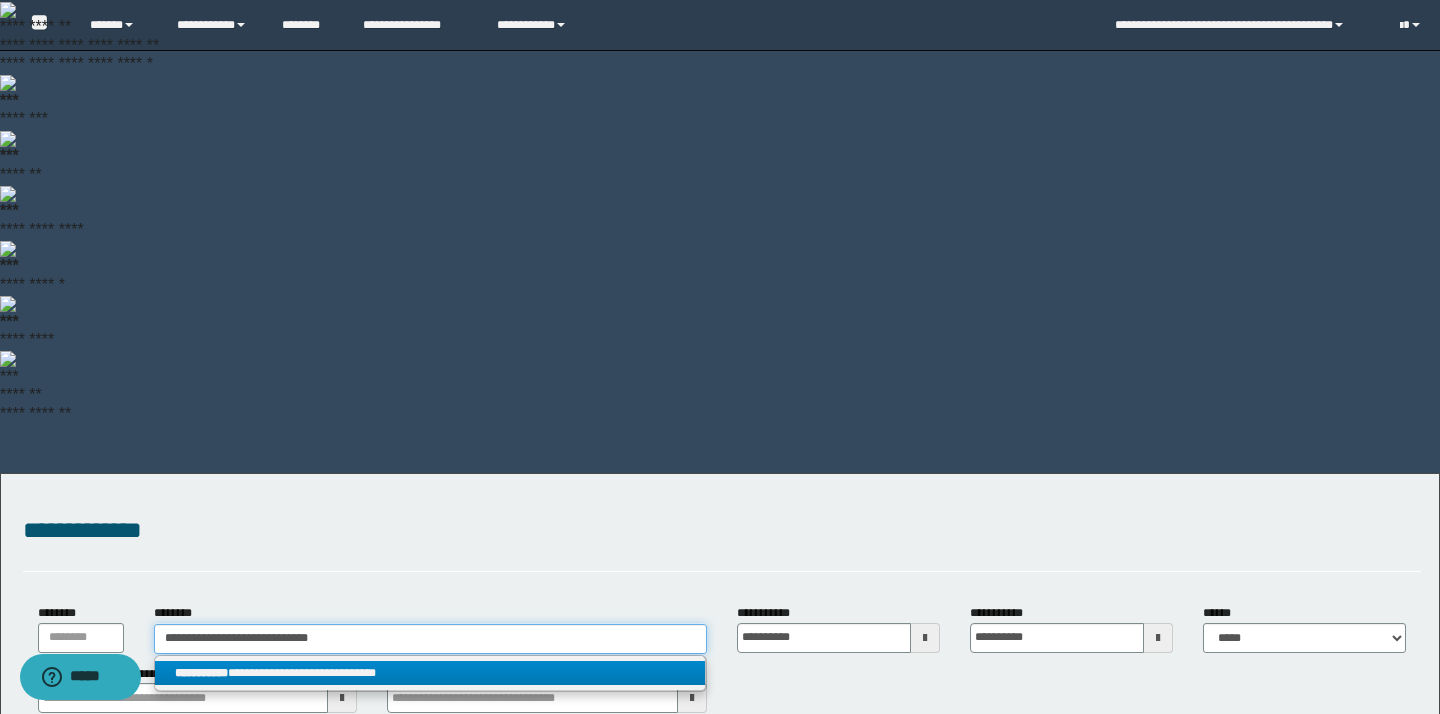 type 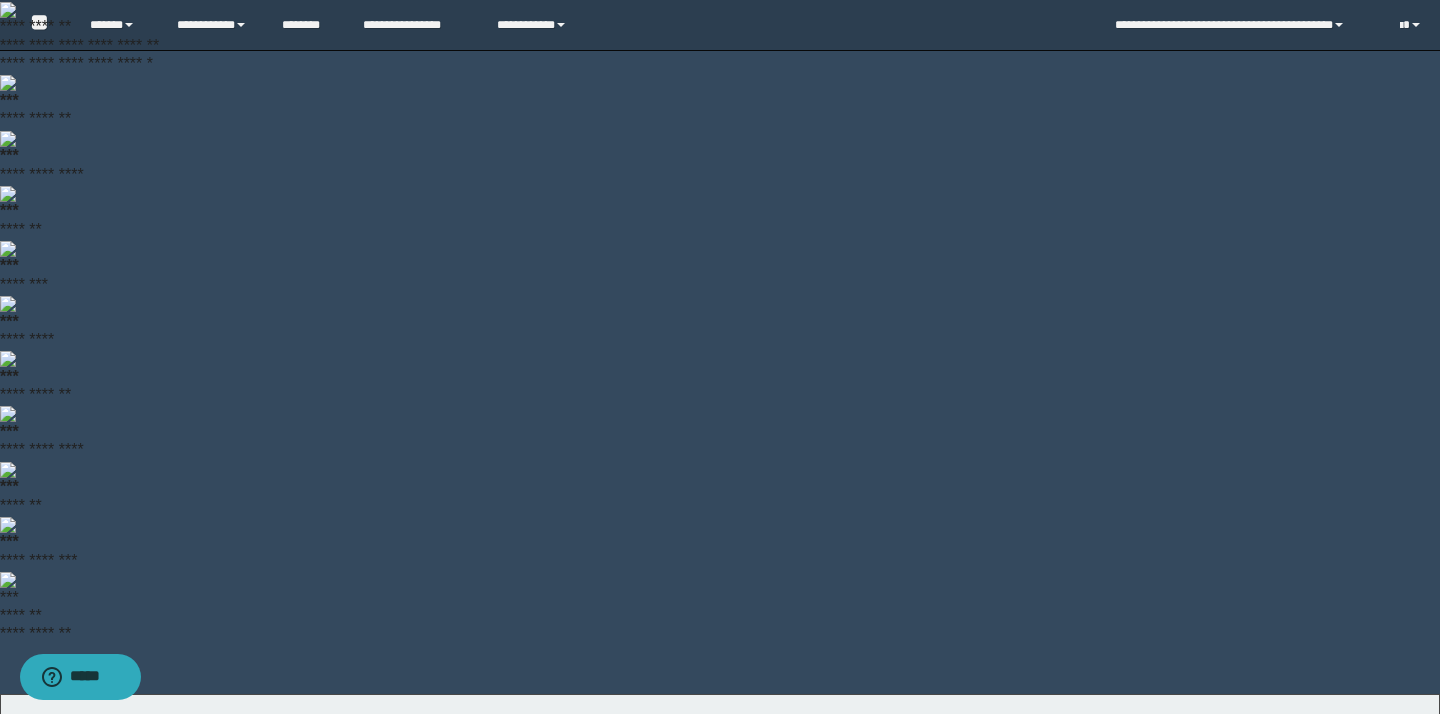 click on "********" at bounding box center (1346, 1045) 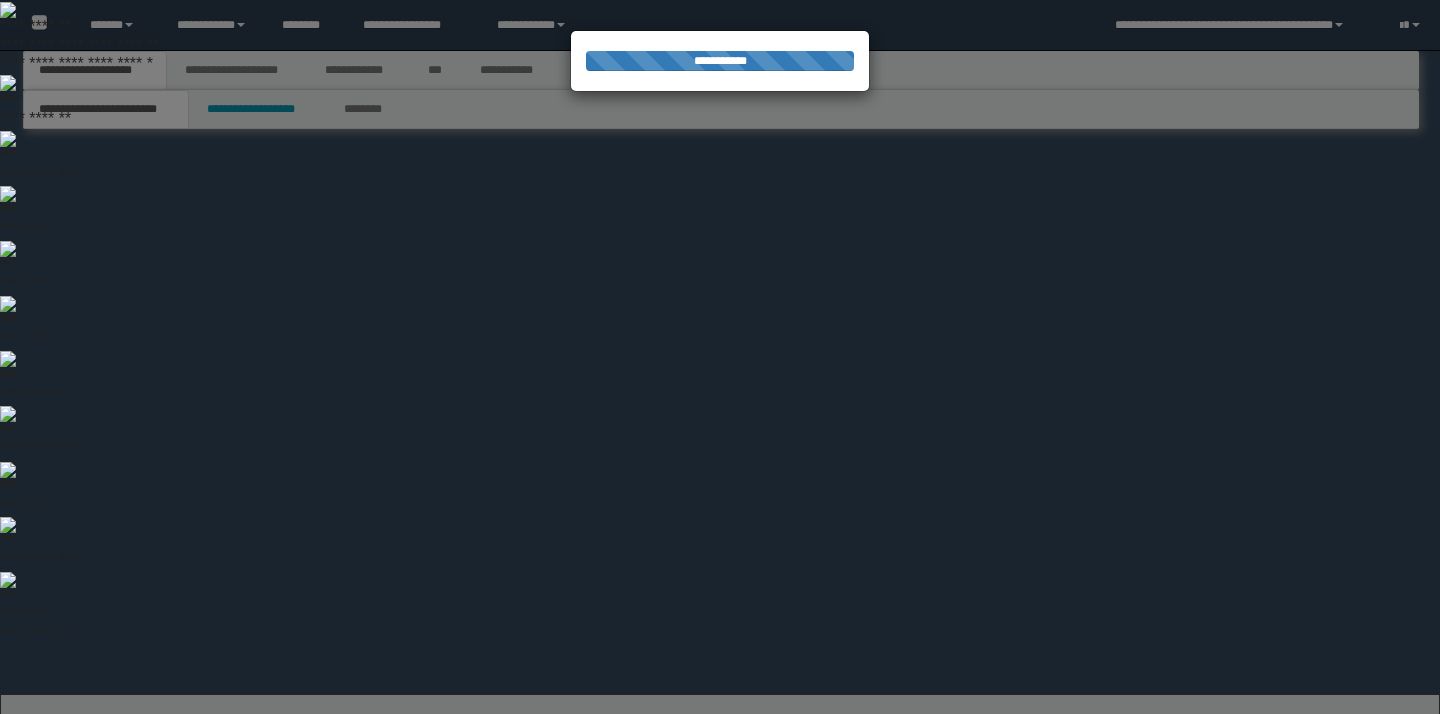 scroll, scrollTop: 0, scrollLeft: 0, axis: both 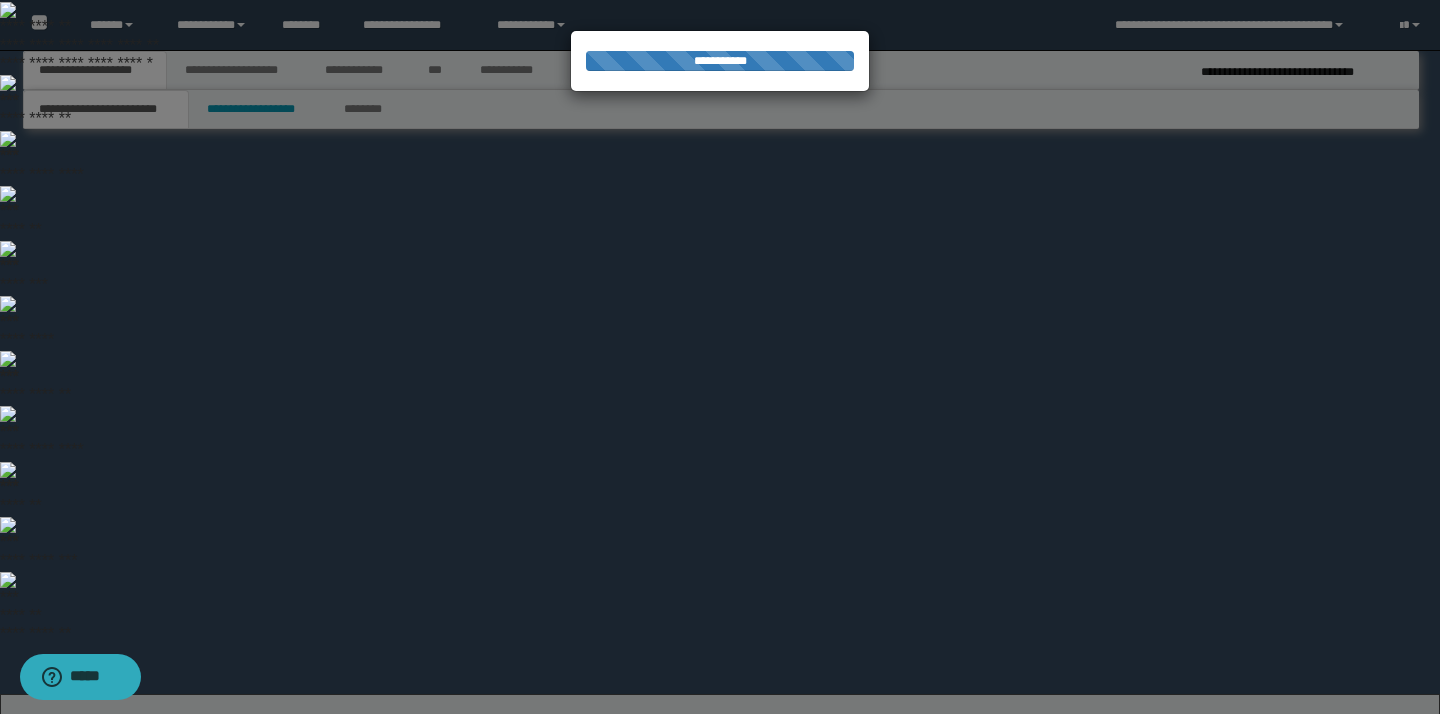 select on "*" 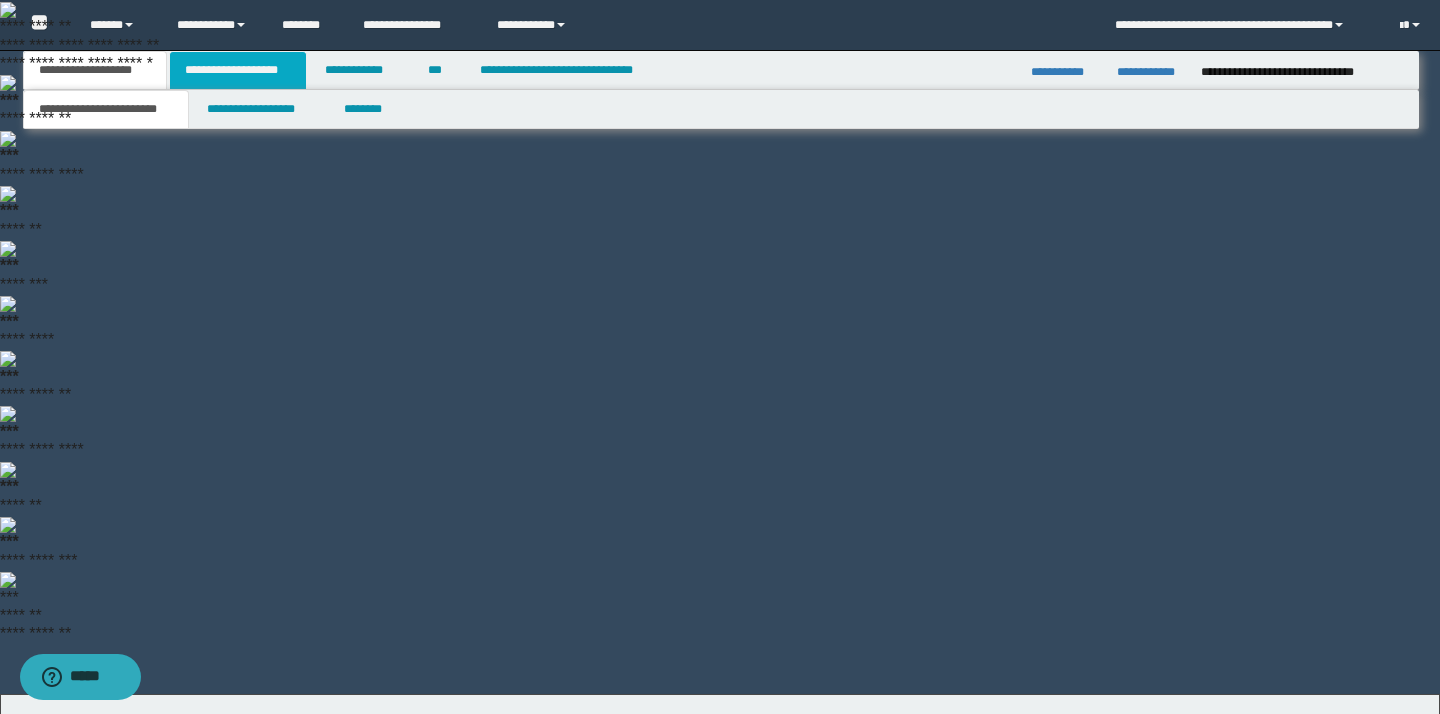 click on "**********" at bounding box center [238, 70] 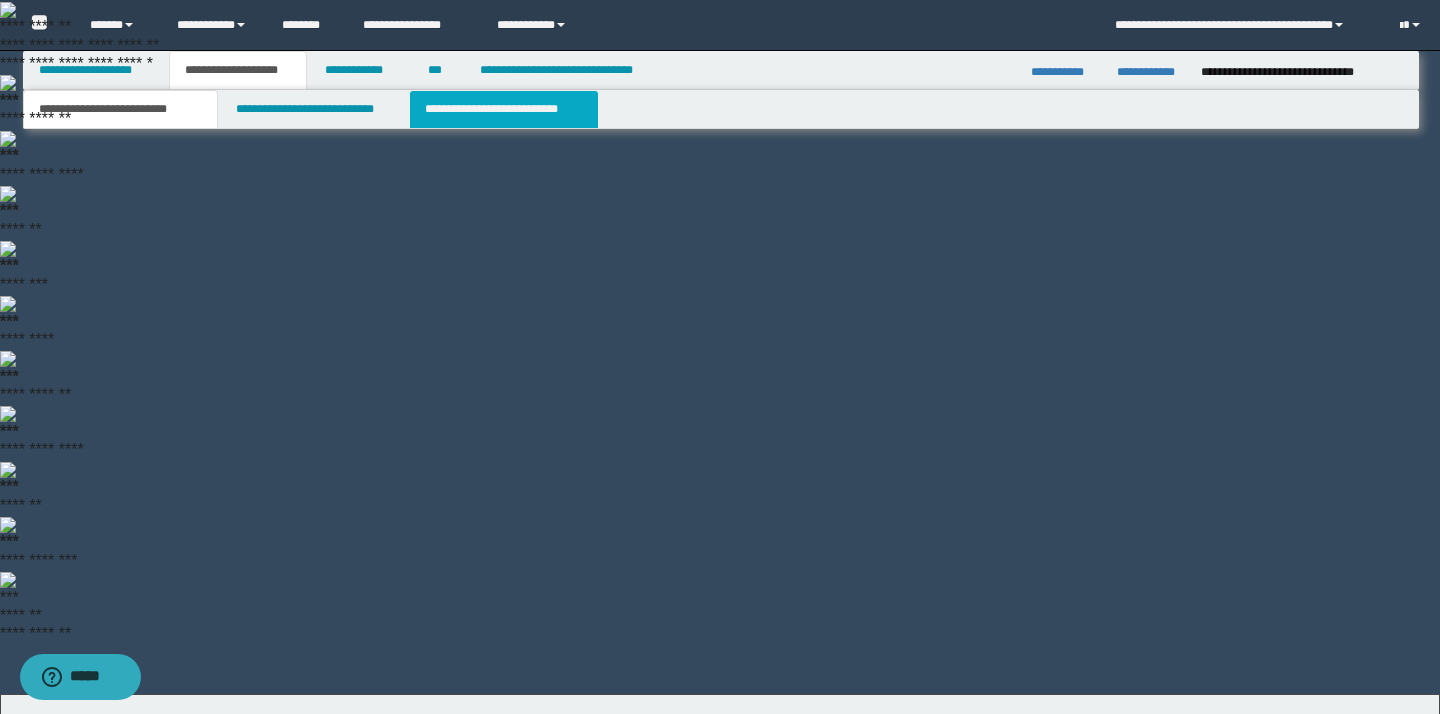 scroll, scrollTop: 0, scrollLeft: 0, axis: both 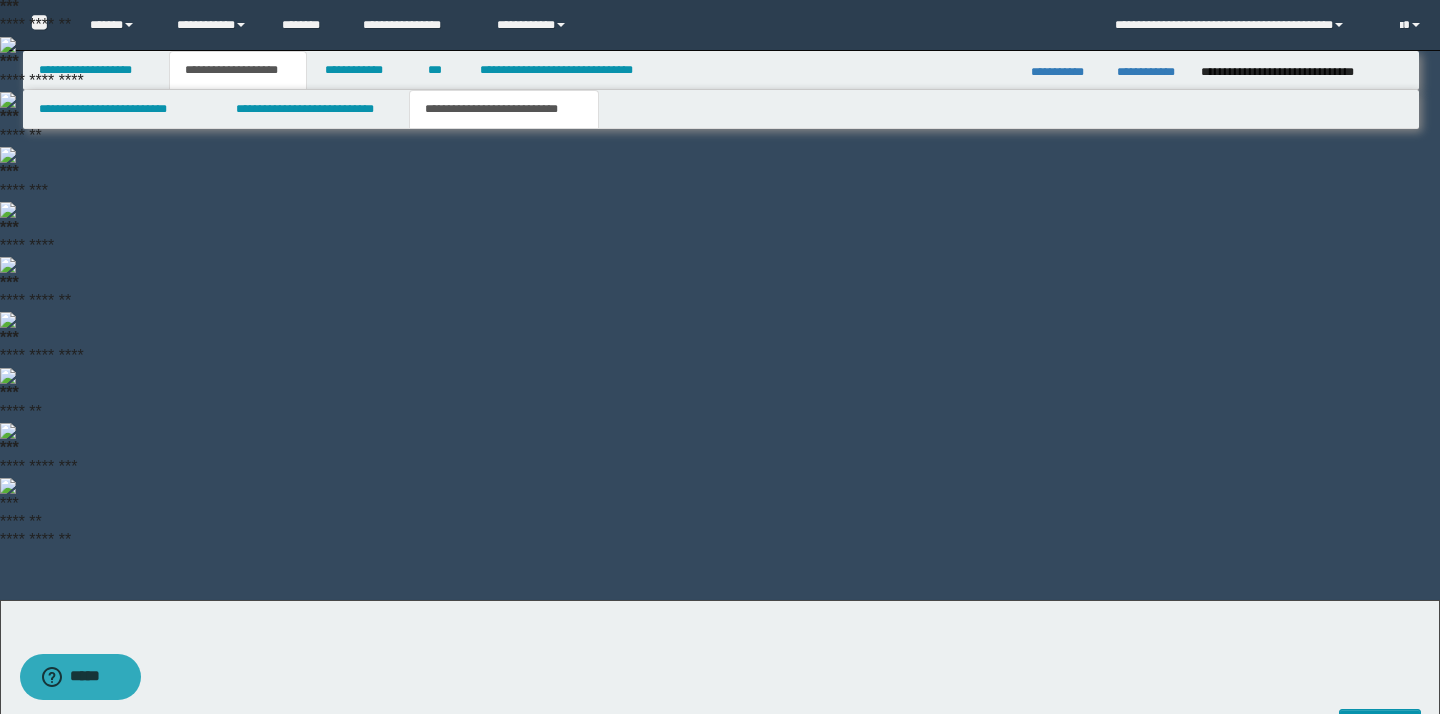 drag, startPoint x: 181, startPoint y: 1063, endPoint x: 52, endPoint y: 873, distance: 229.65408 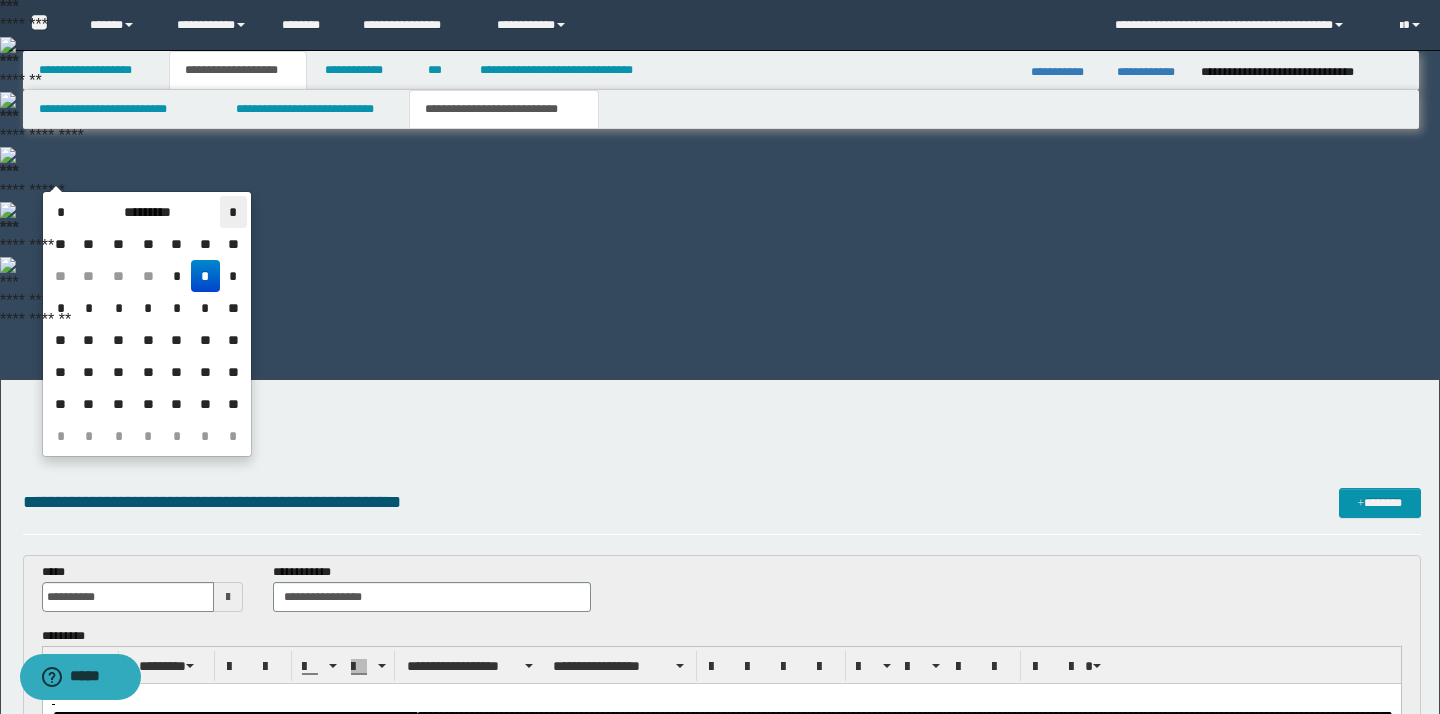 click on "*" at bounding box center (233, 212) 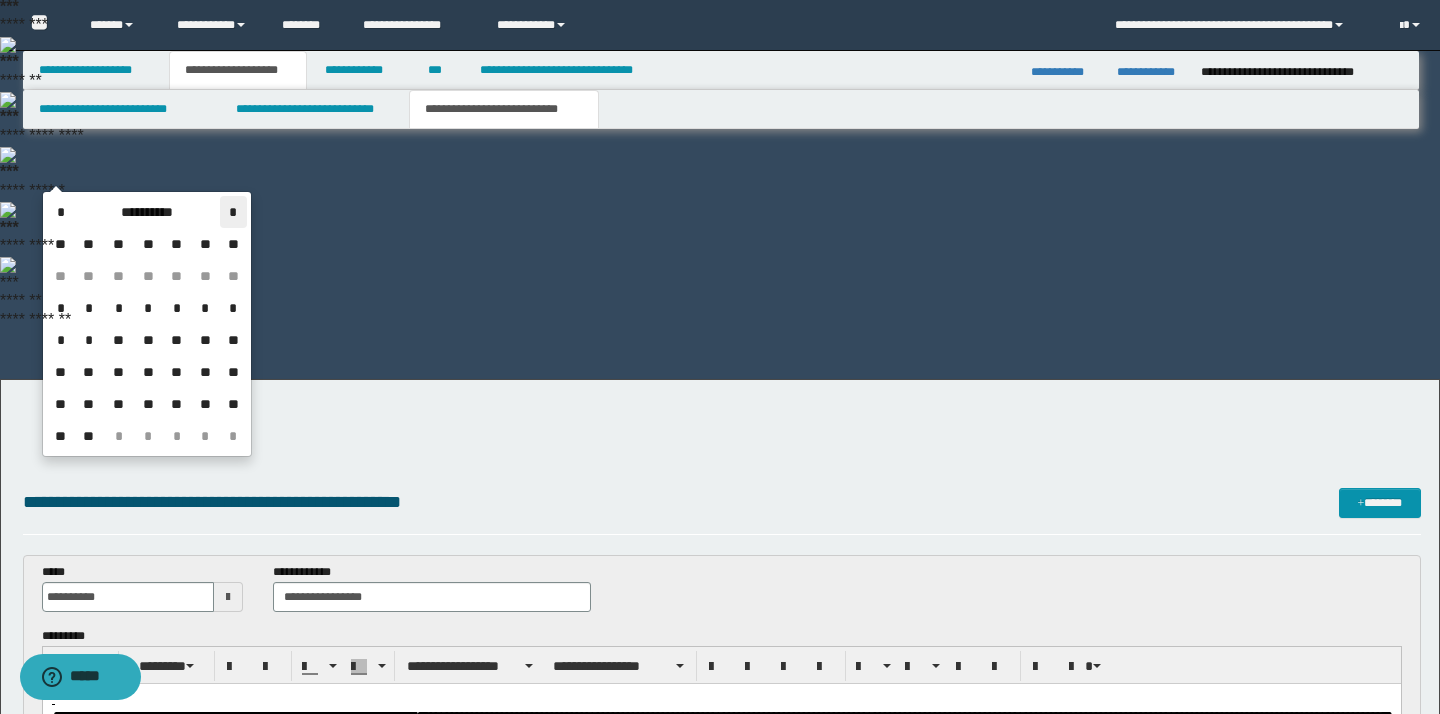 click on "*" at bounding box center (233, 212) 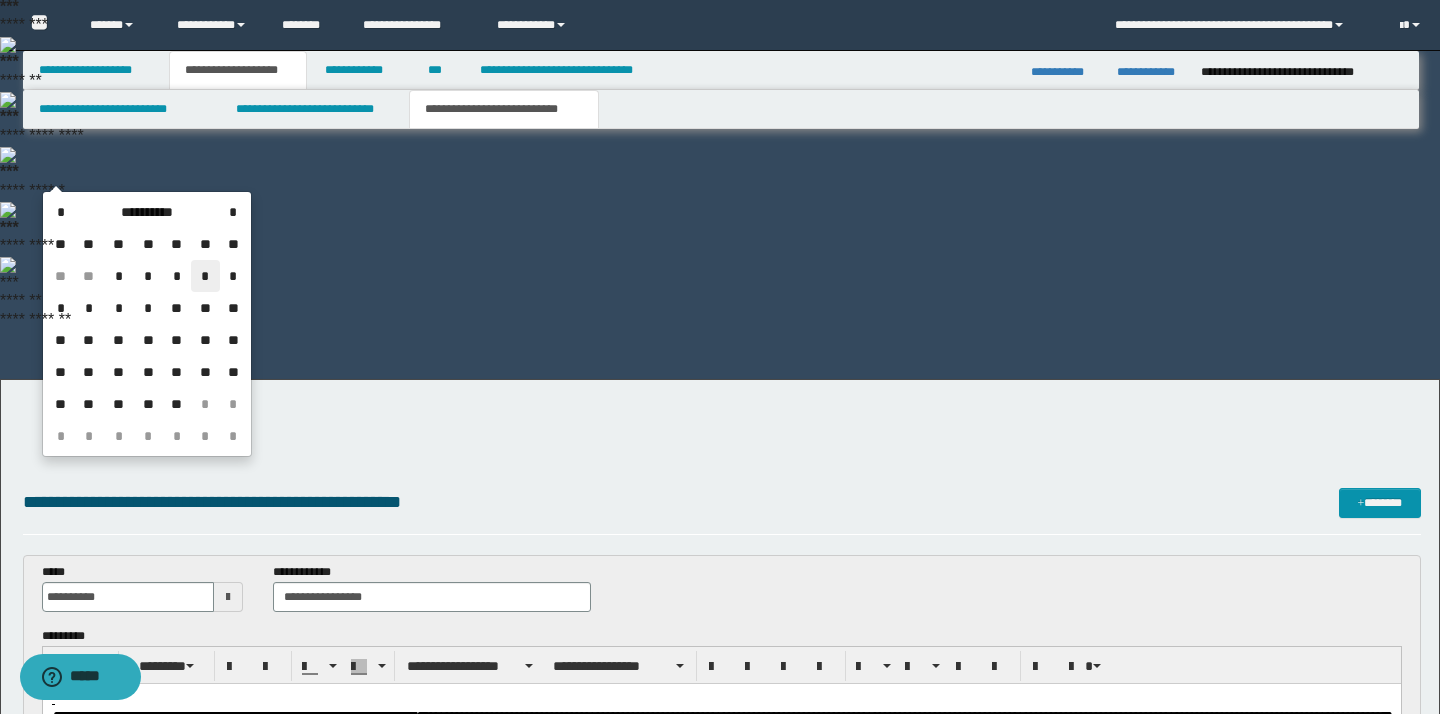 click on "*" at bounding box center [205, 276] 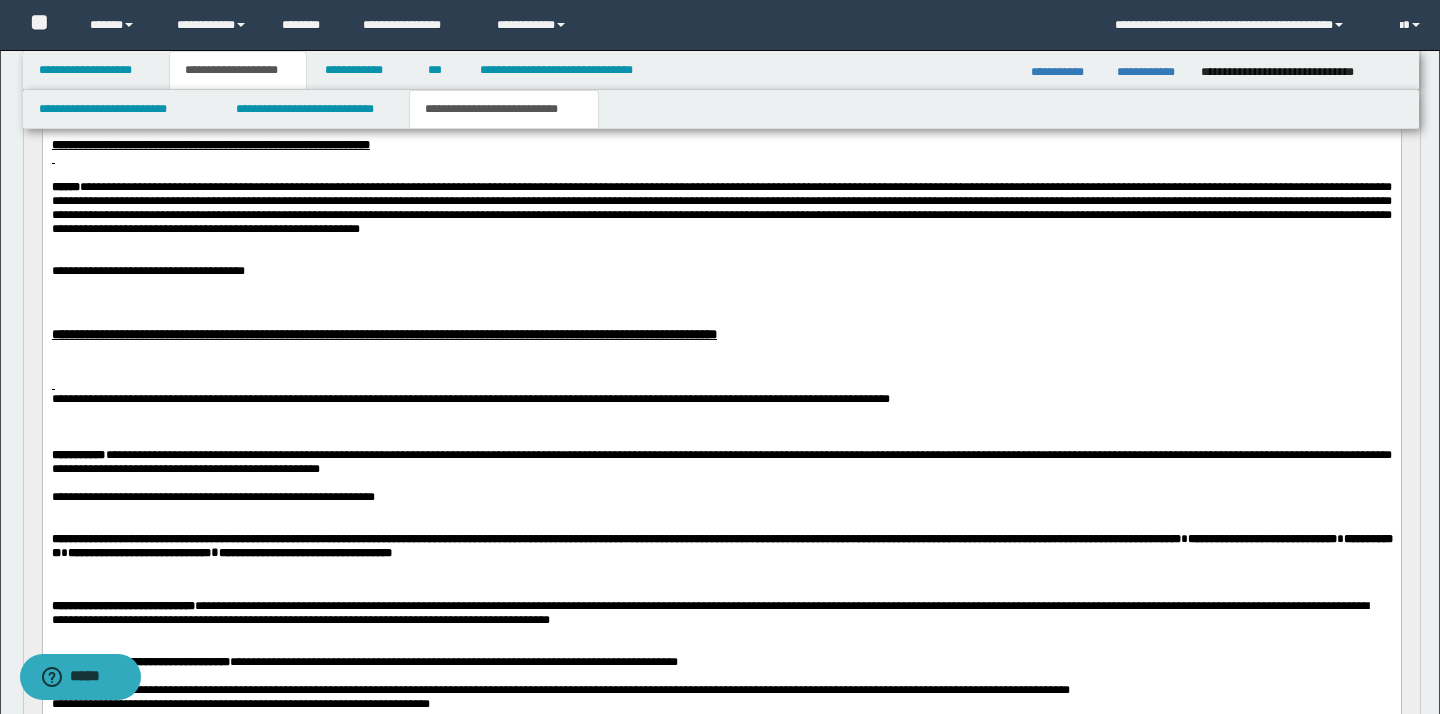 scroll, scrollTop: 981, scrollLeft: 0, axis: vertical 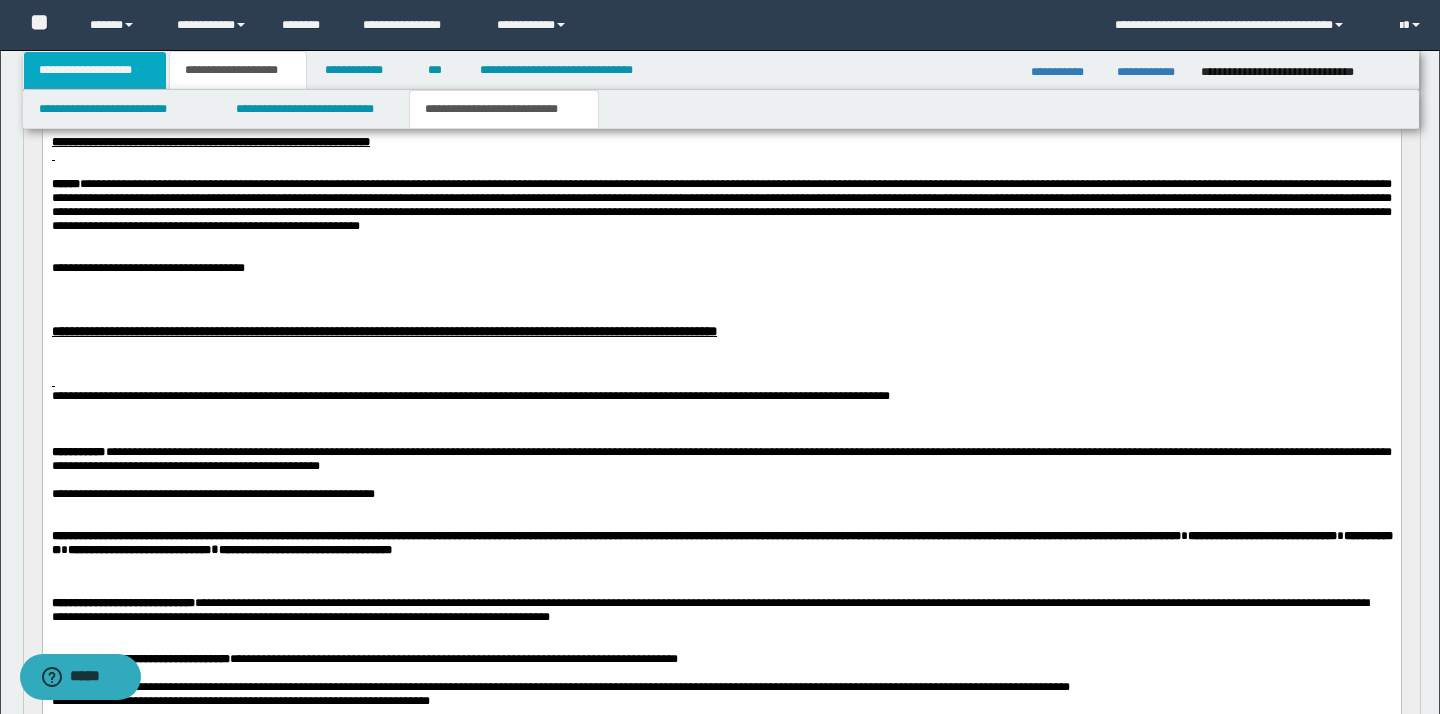 click on "**********" at bounding box center [95, 70] 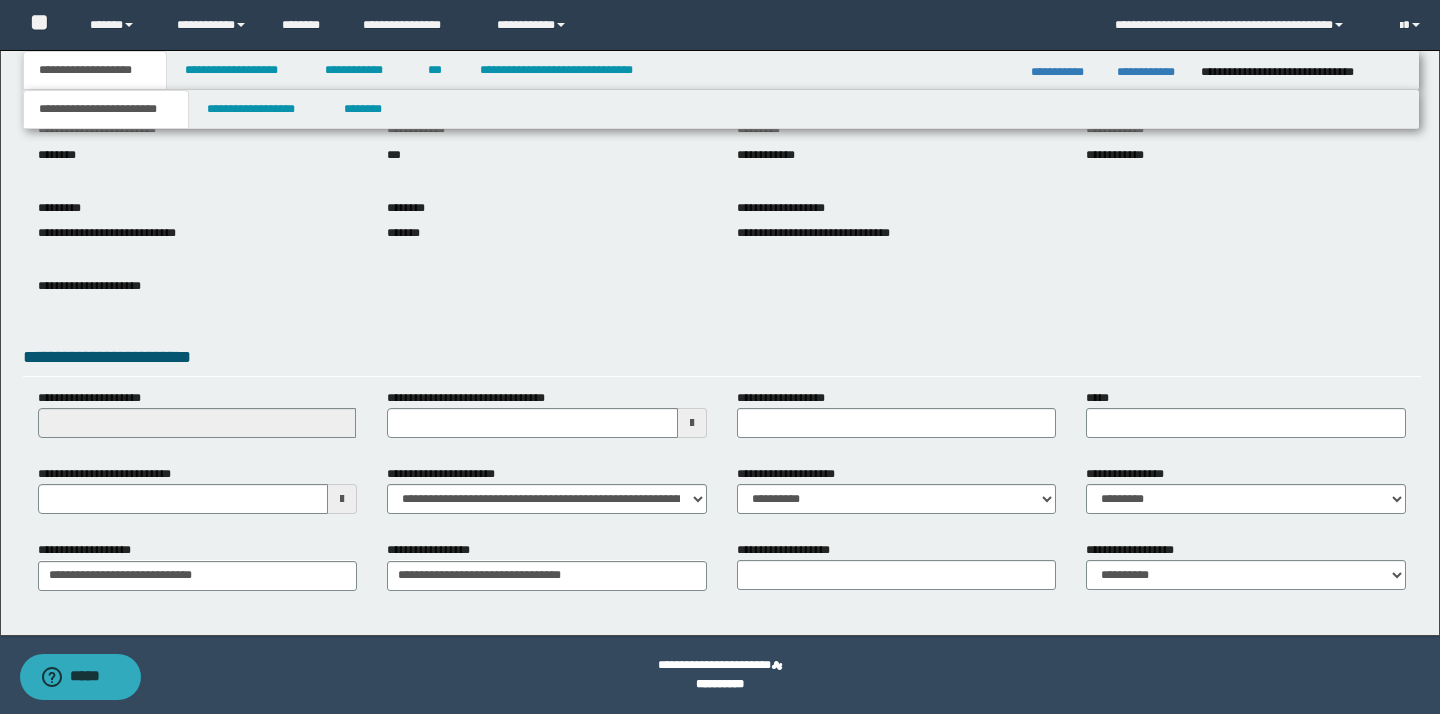 scroll, scrollTop: 170, scrollLeft: 0, axis: vertical 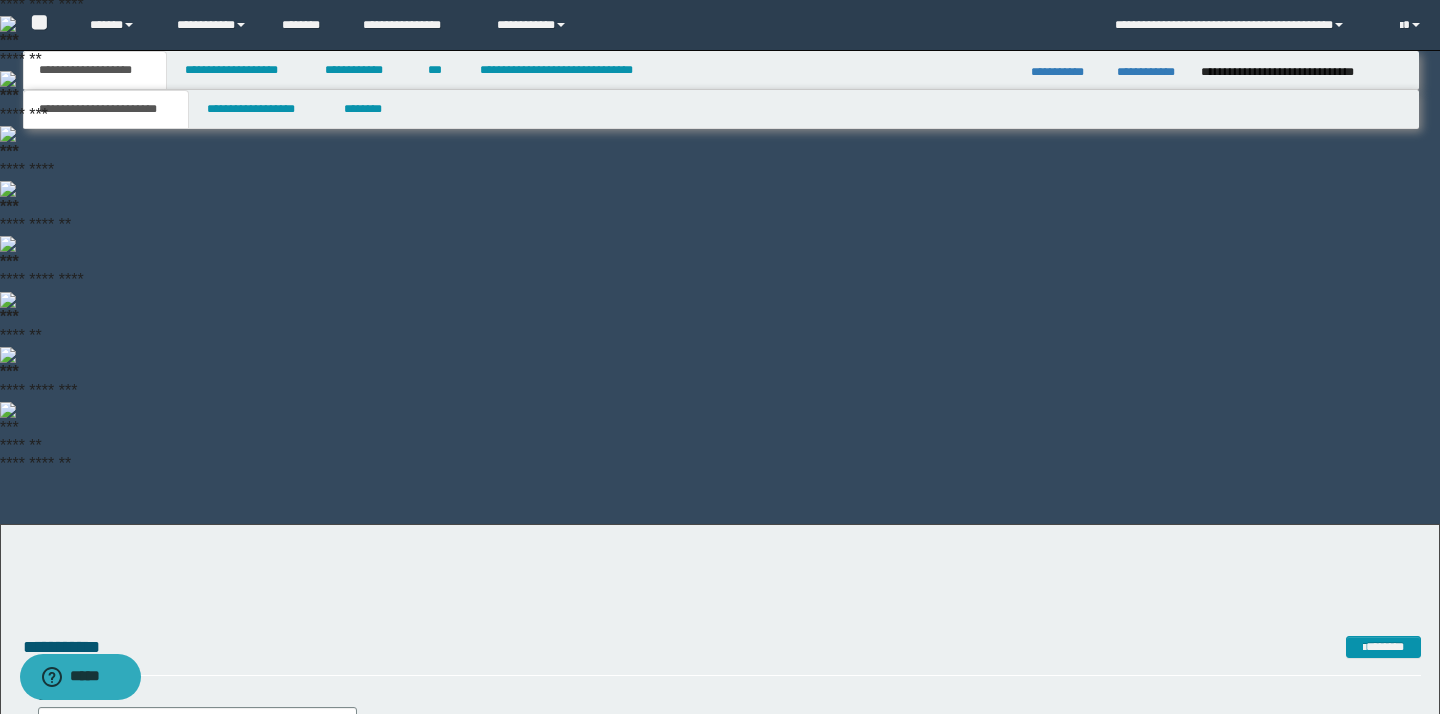 click at bounding box center [342, 1143] 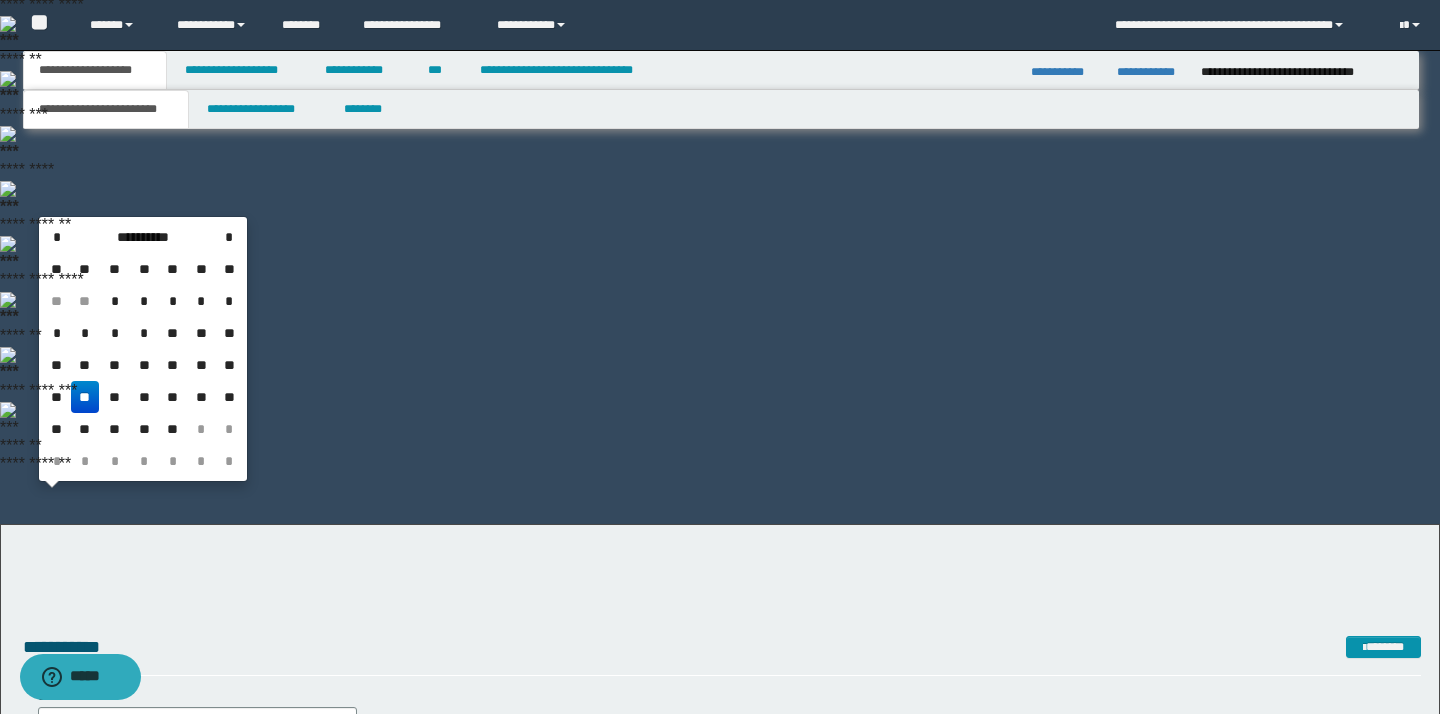 click on "**" at bounding box center (85, 397) 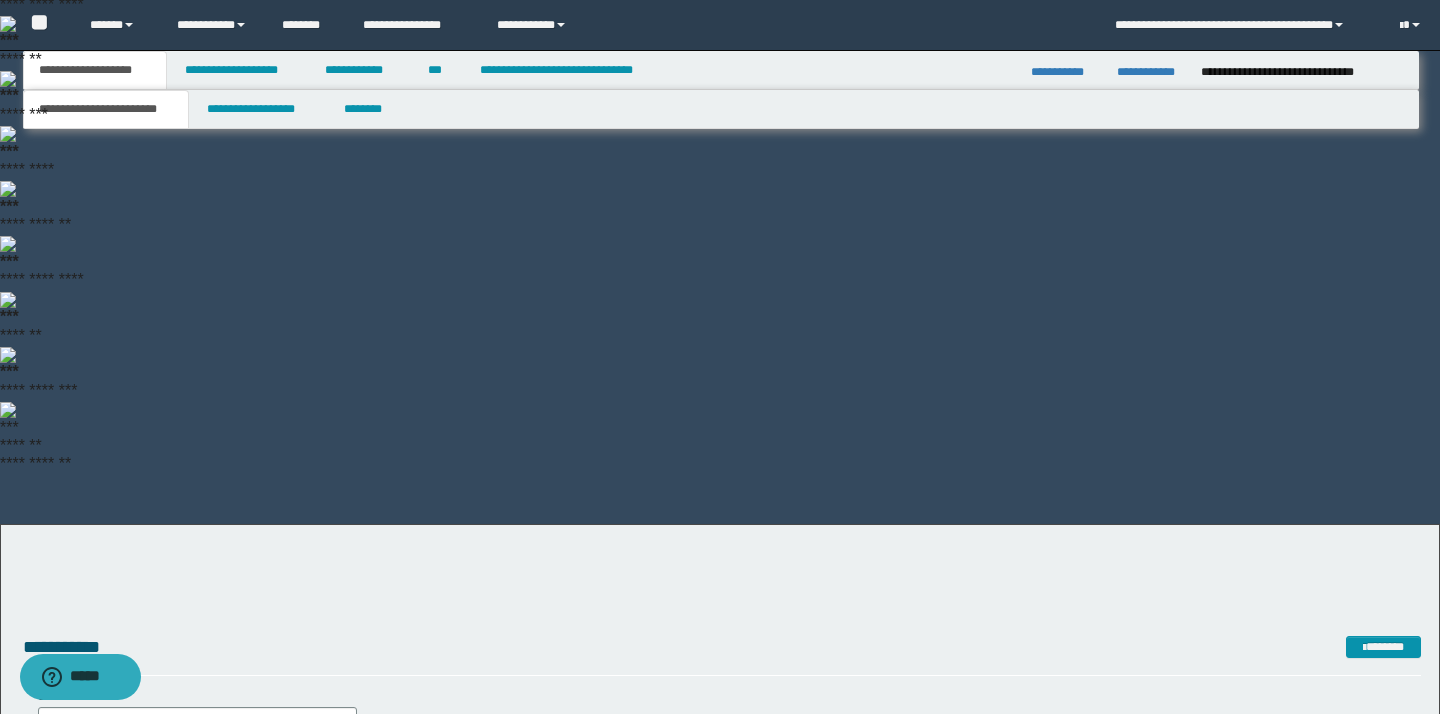 drag, startPoint x: 337, startPoint y: 502, endPoint x: 317, endPoint y: 499, distance: 20.22375 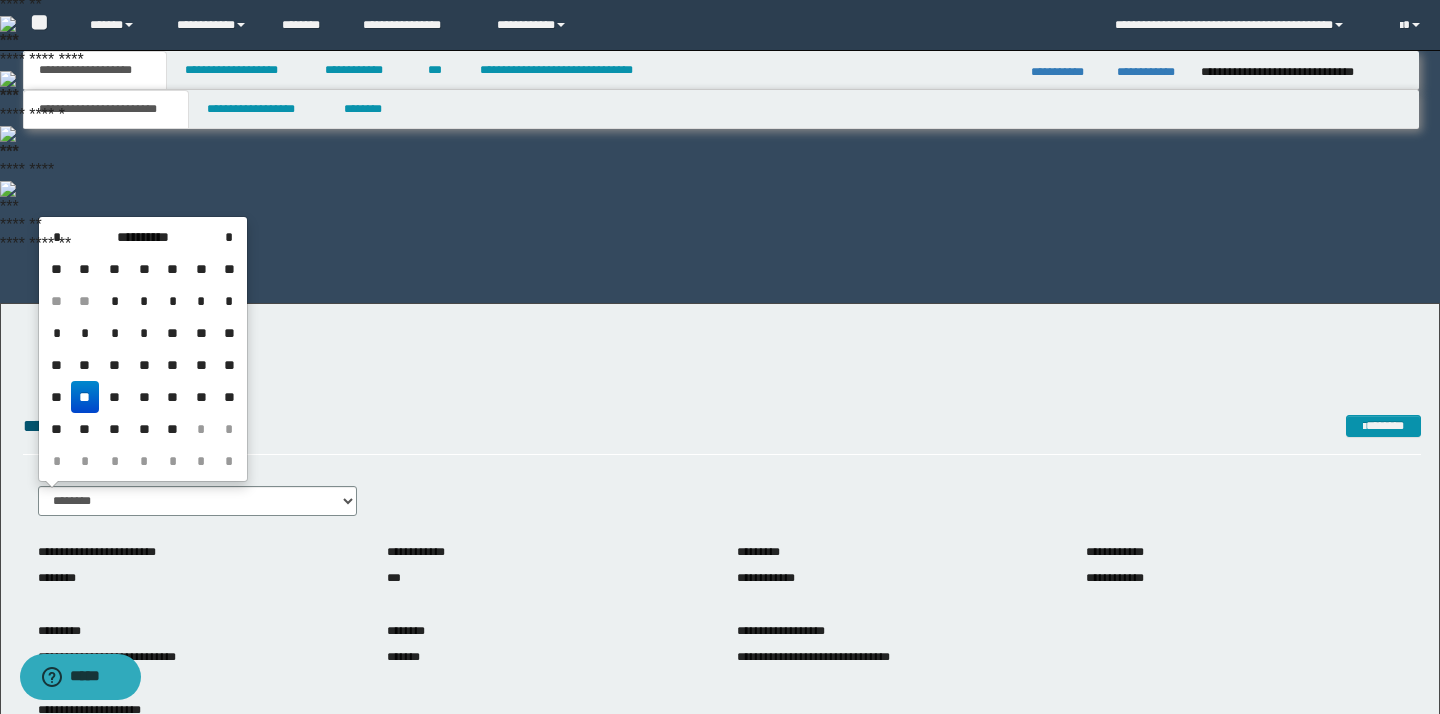 click on "**" at bounding box center (114, 397) 